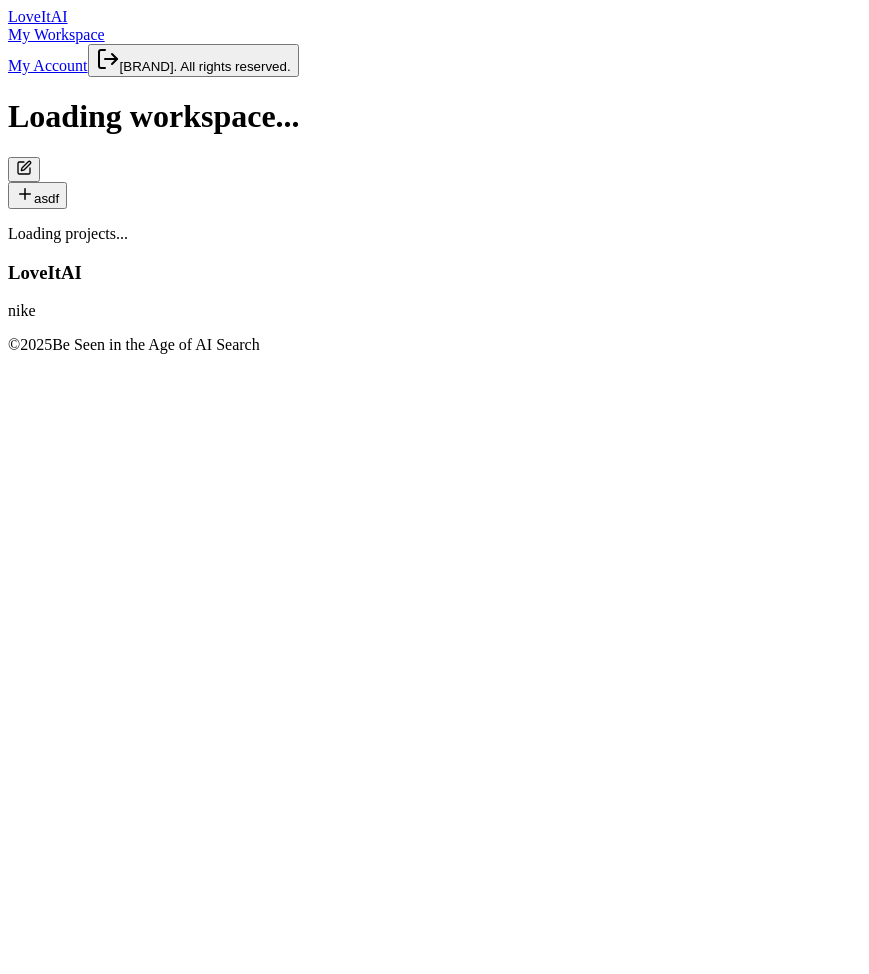 scroll, scrollTop: 0, scrollLeft: 0, axis: both 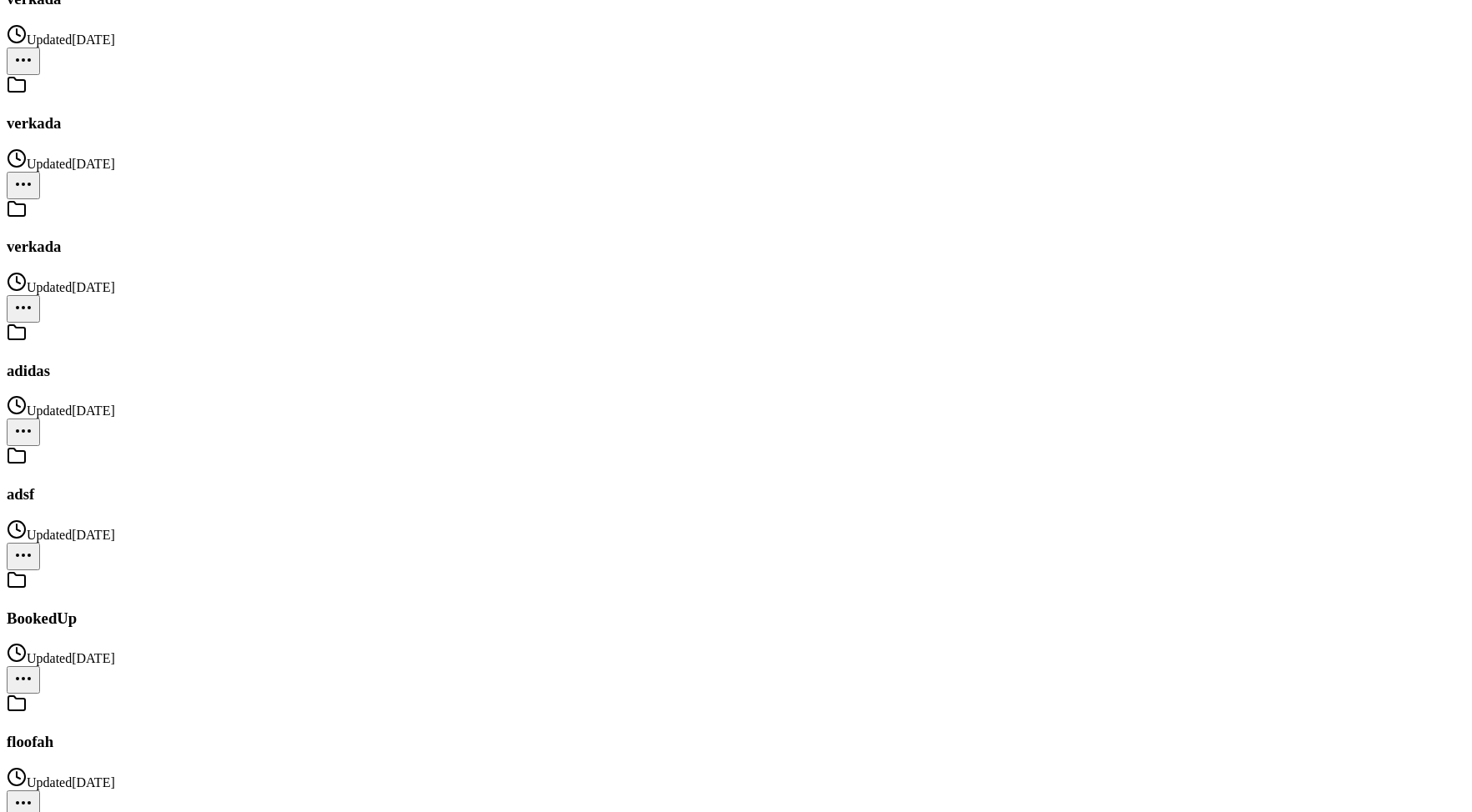 click on "floofah Updated  7/17/2025" at bounding box center (736, 2364) 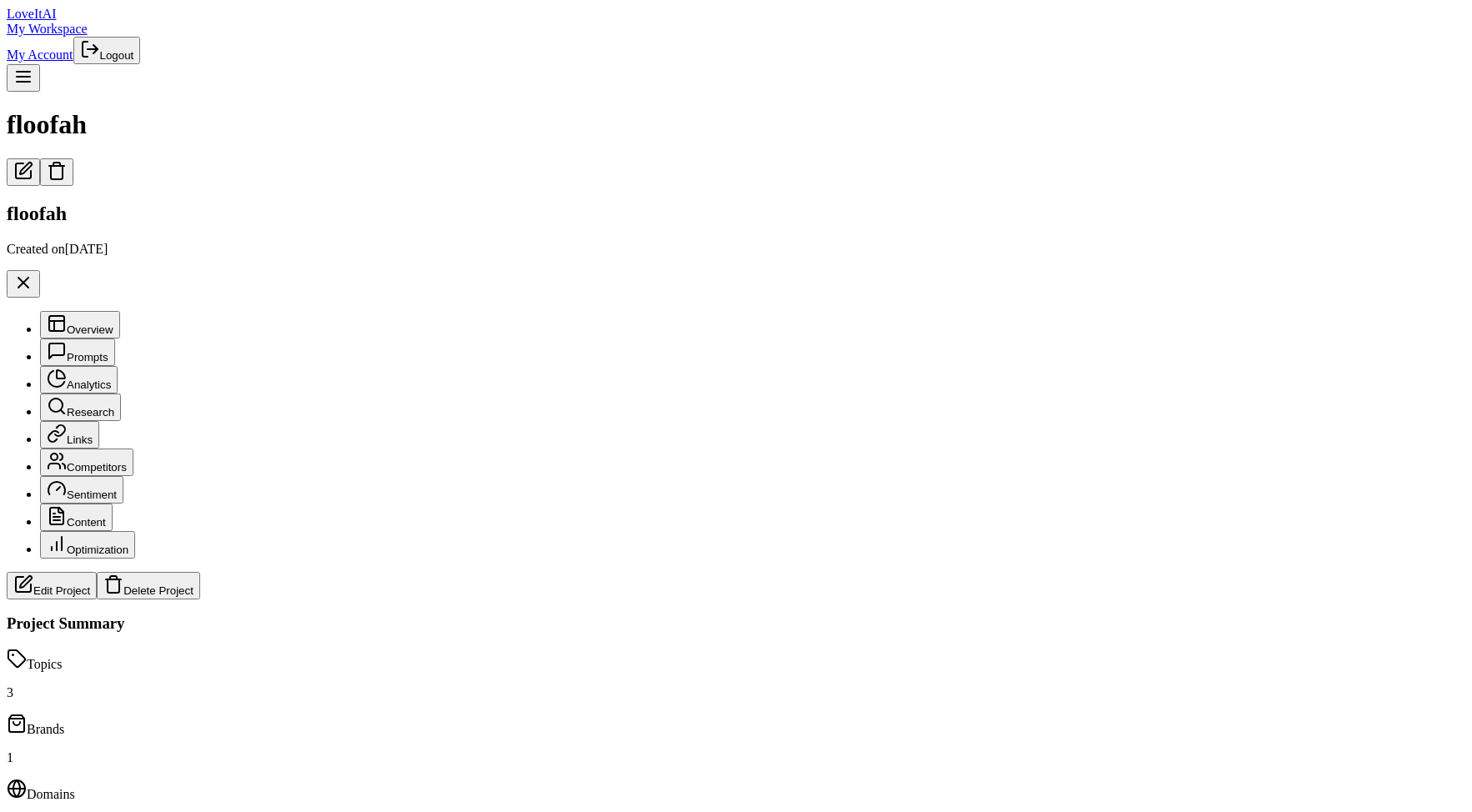 scroll, scrollTop: 0, scrollLeft: 0, axis: both 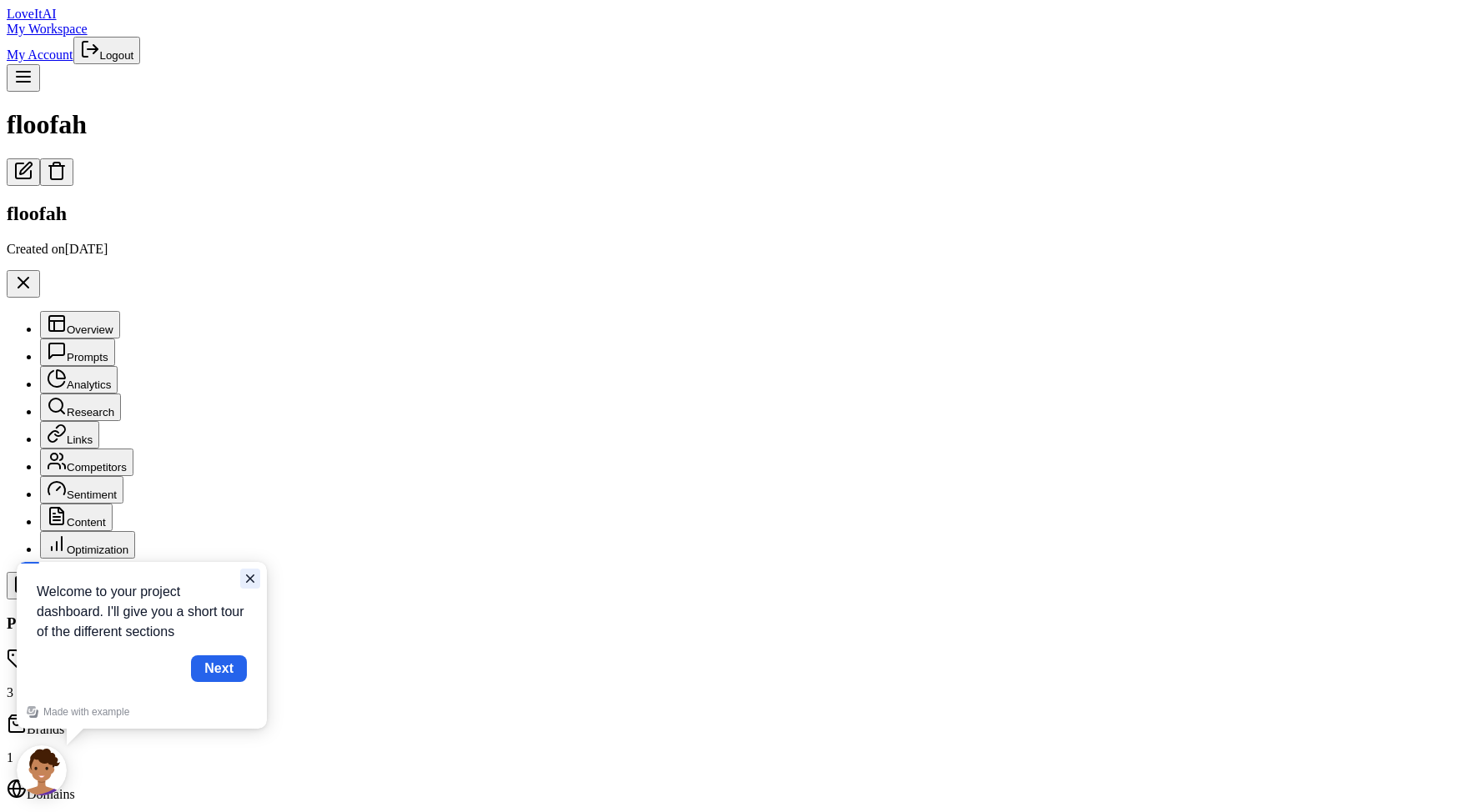 click 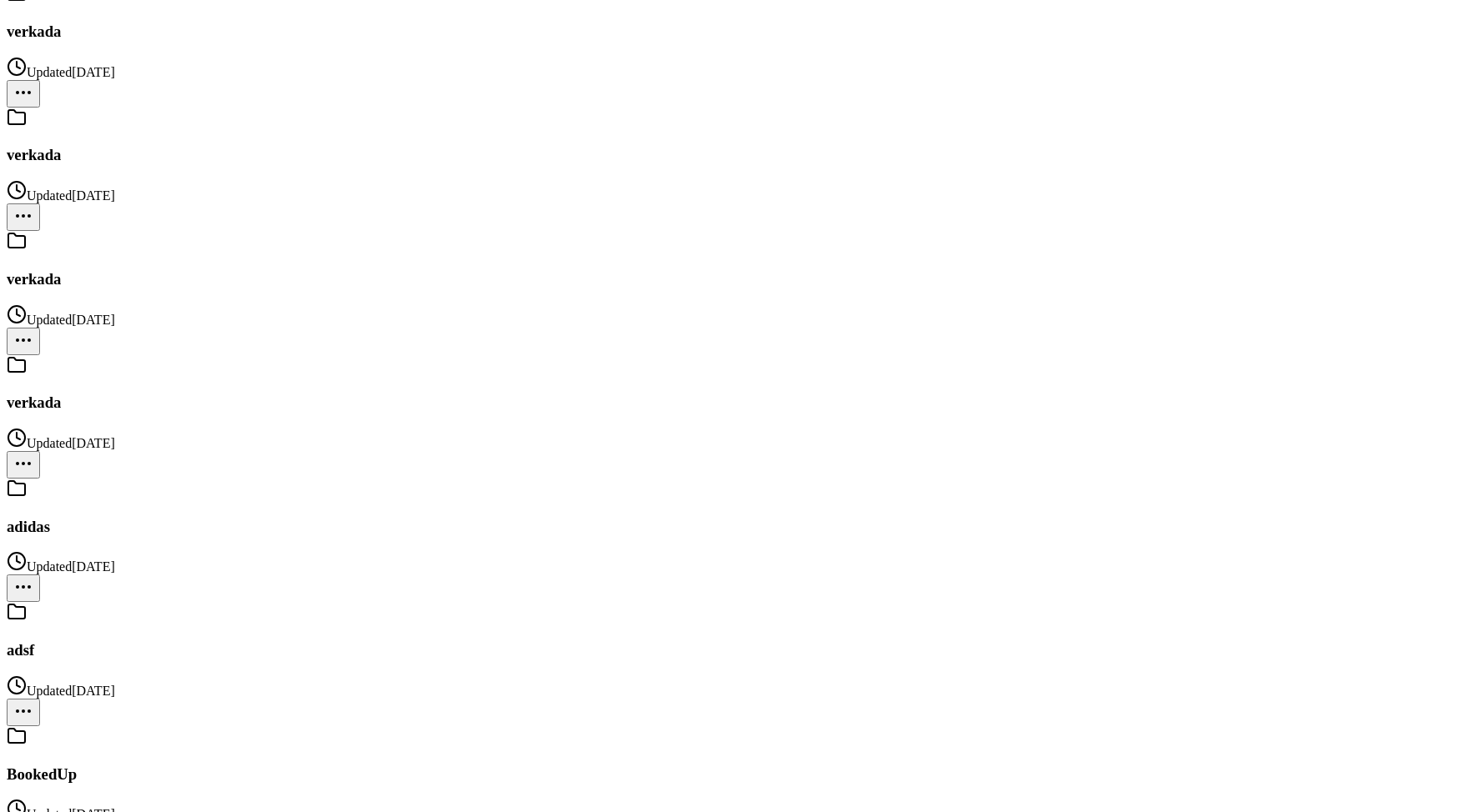 scroll, scrollTop: 1584, scrollLeft: 0, axis: vertical 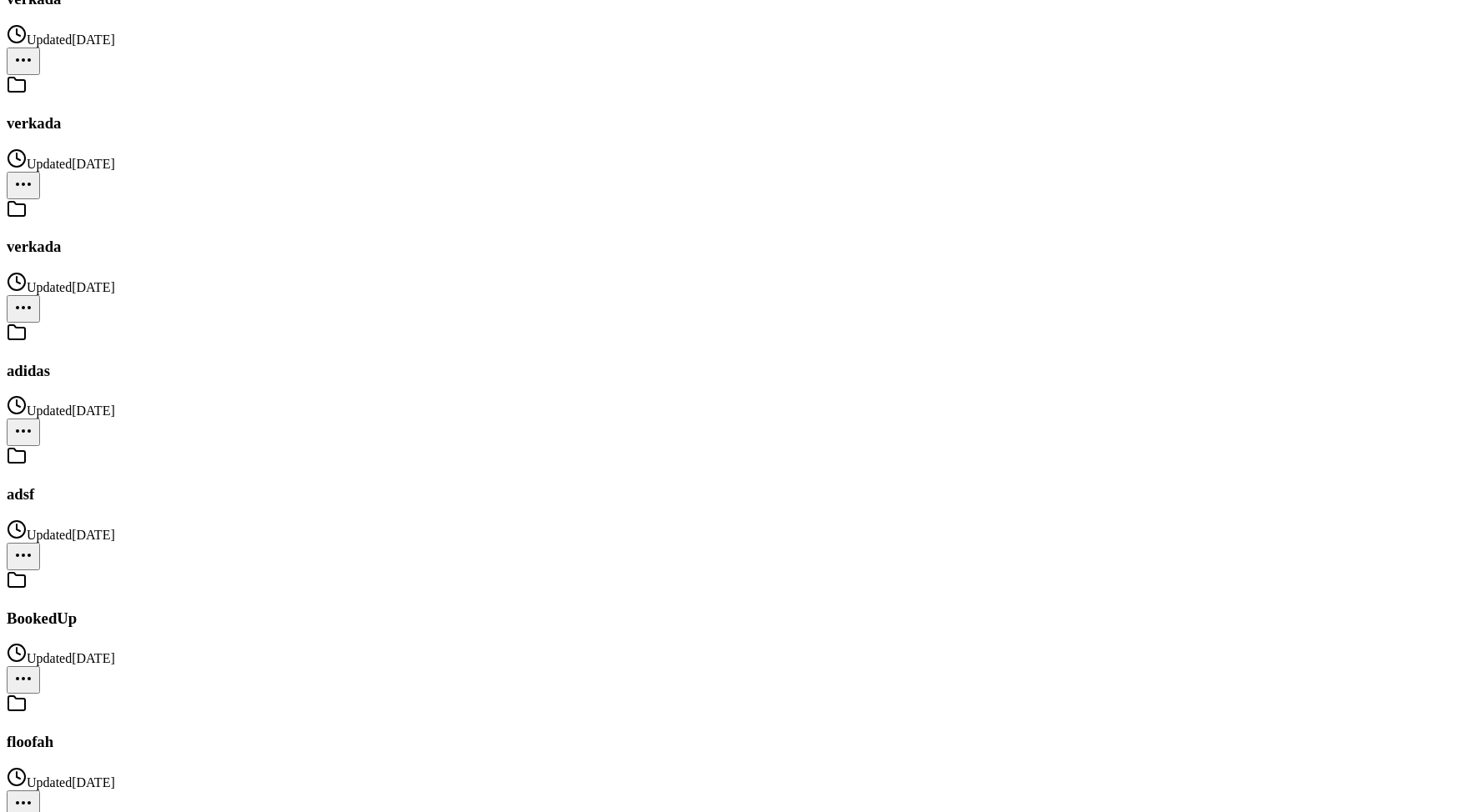 click on "floofah Updated  7/17/2025" at bounding box center (736, 2364) 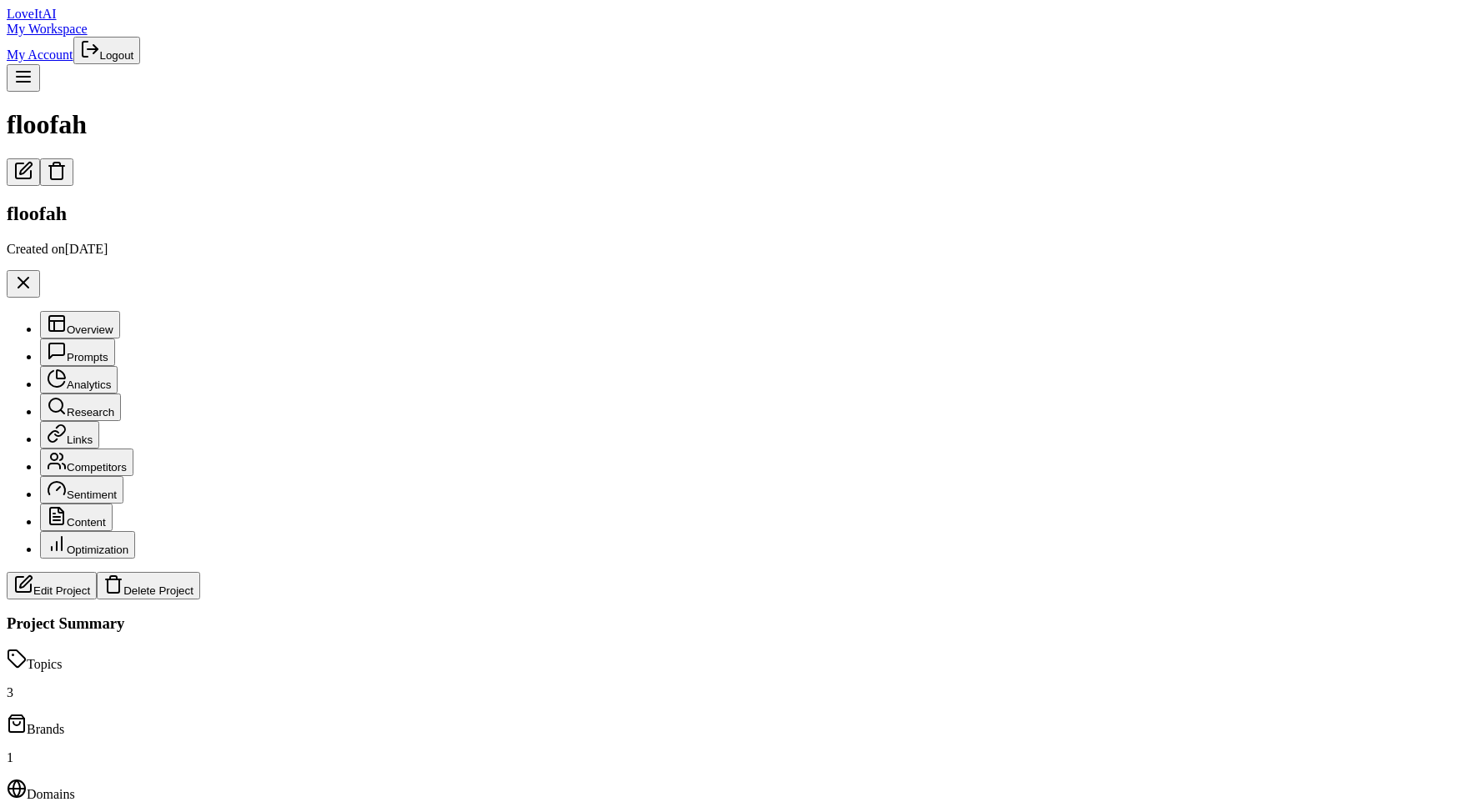 click on "Edit Project" at bounding box center (52, 585) 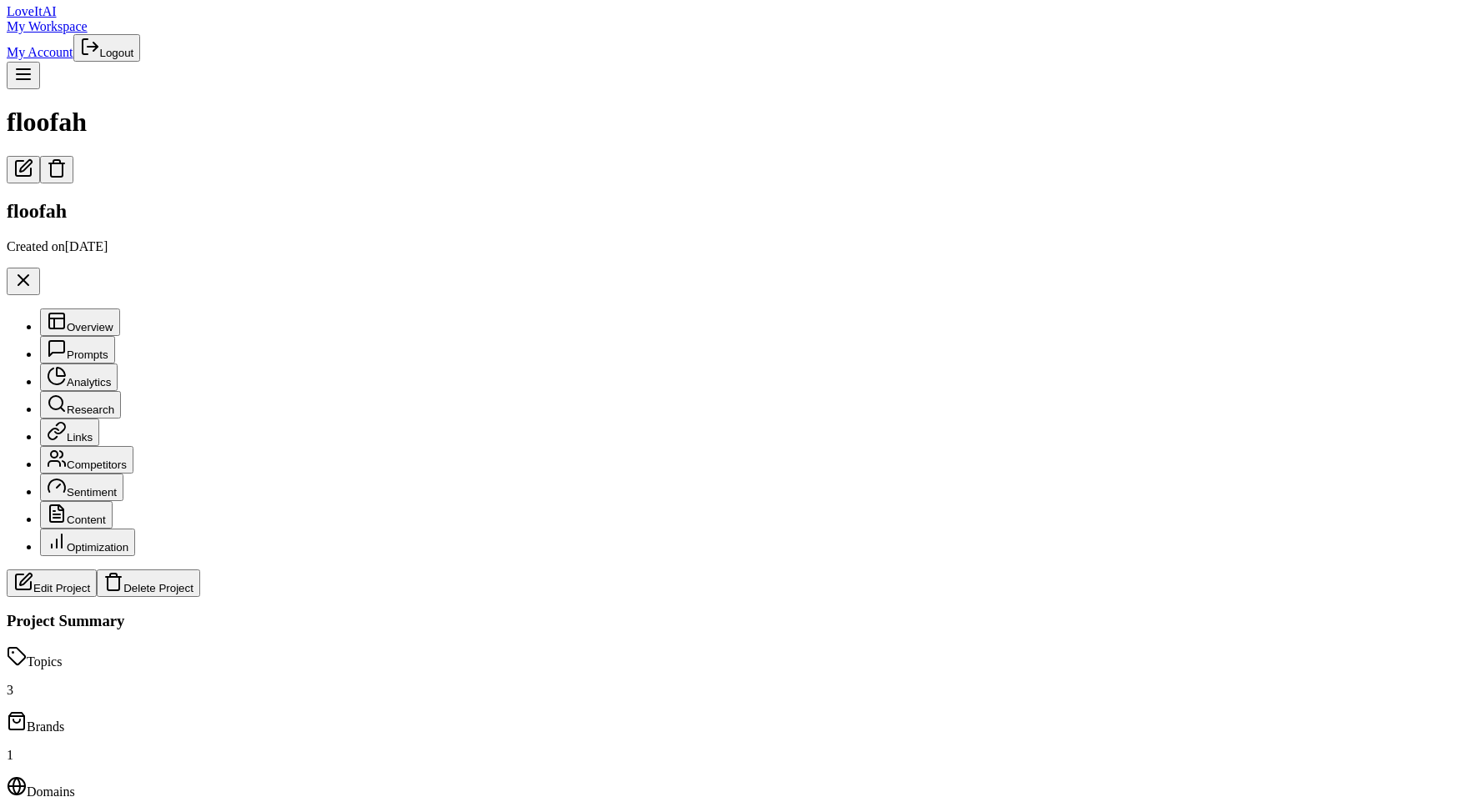 scroll, scrollTop: 3, scrollLeft: 0, axis: vertical 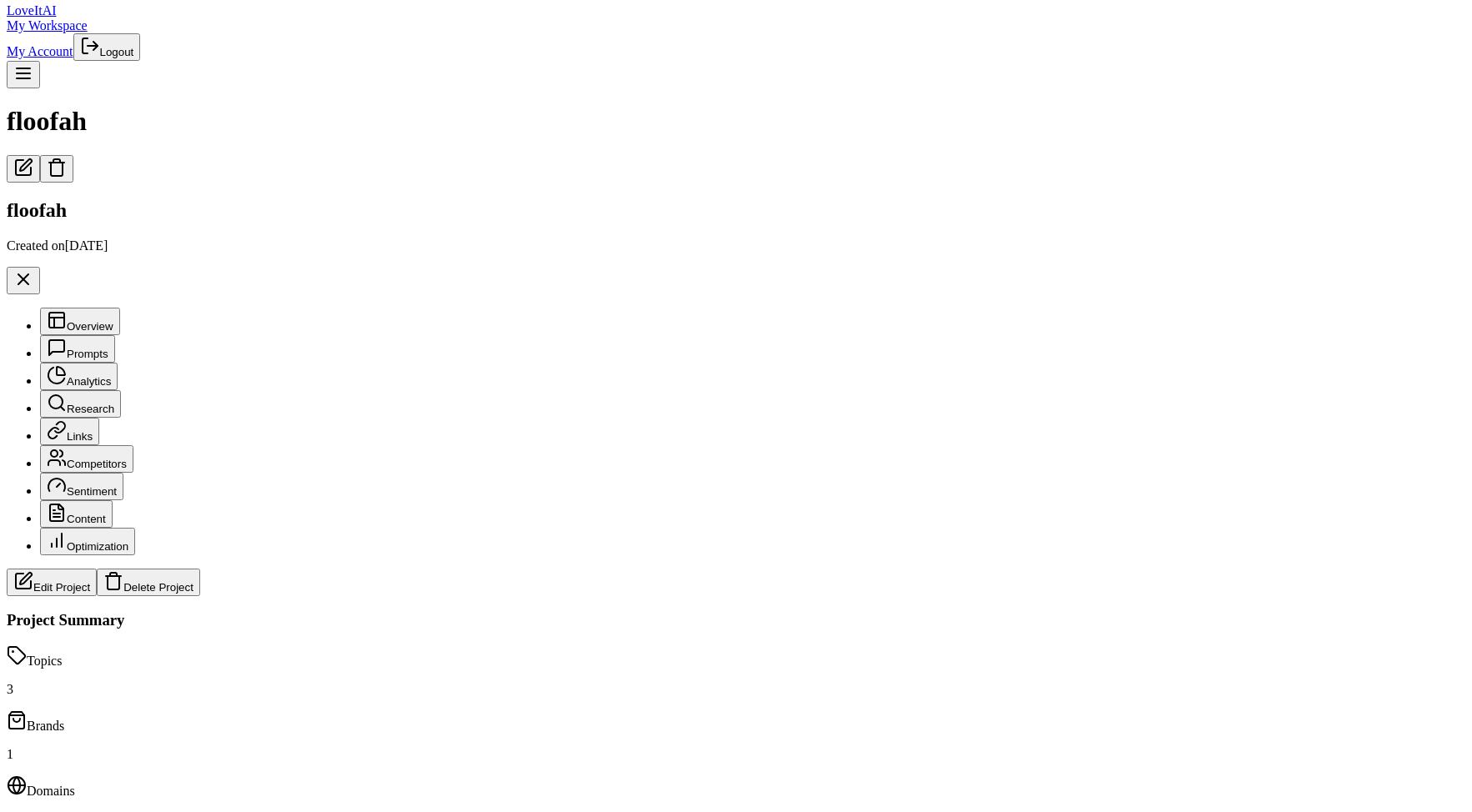 click on "Got it" at bounding box center [27, 2886] 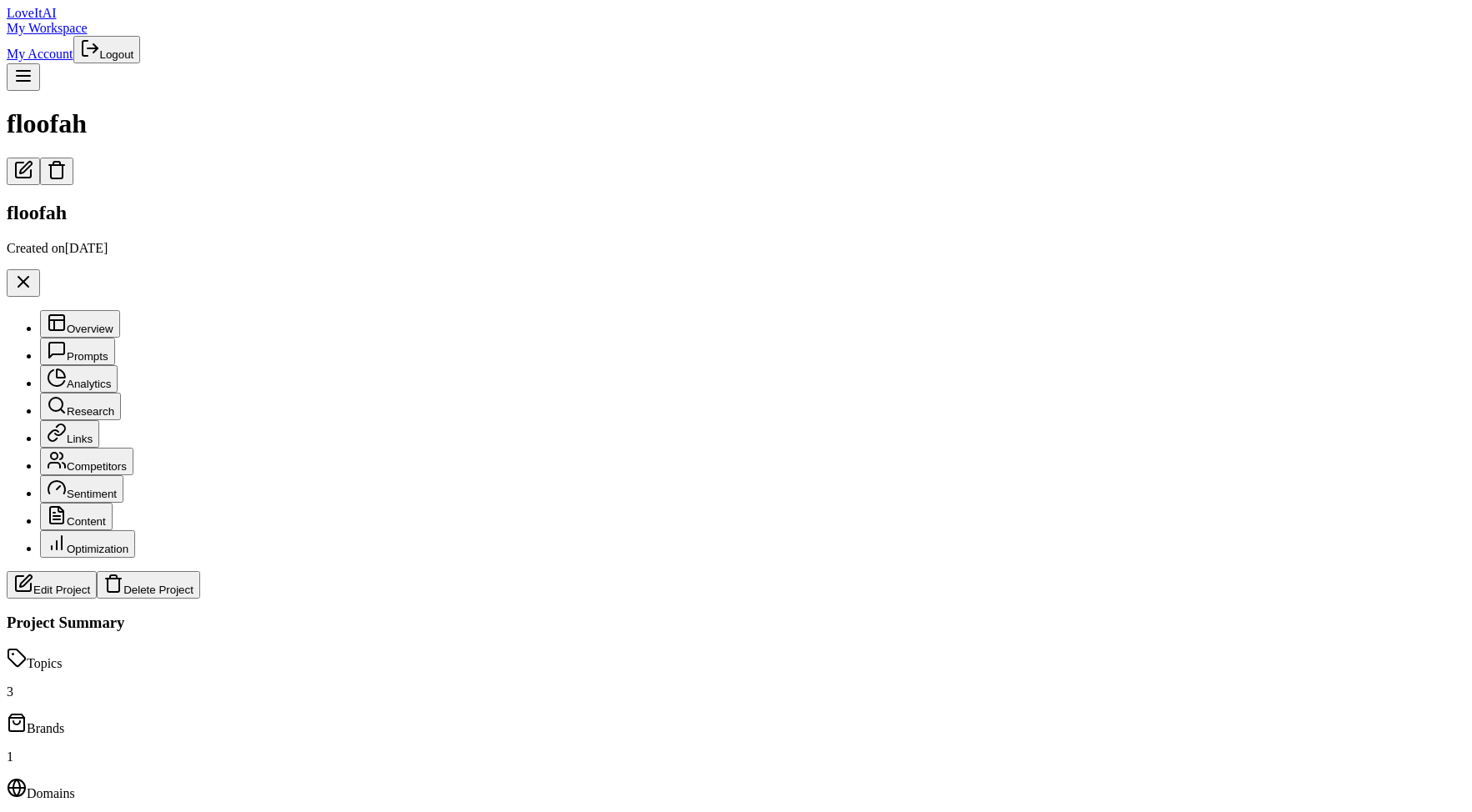 scroll, scrollTop: 0, scrollLeft: 0, axis: both 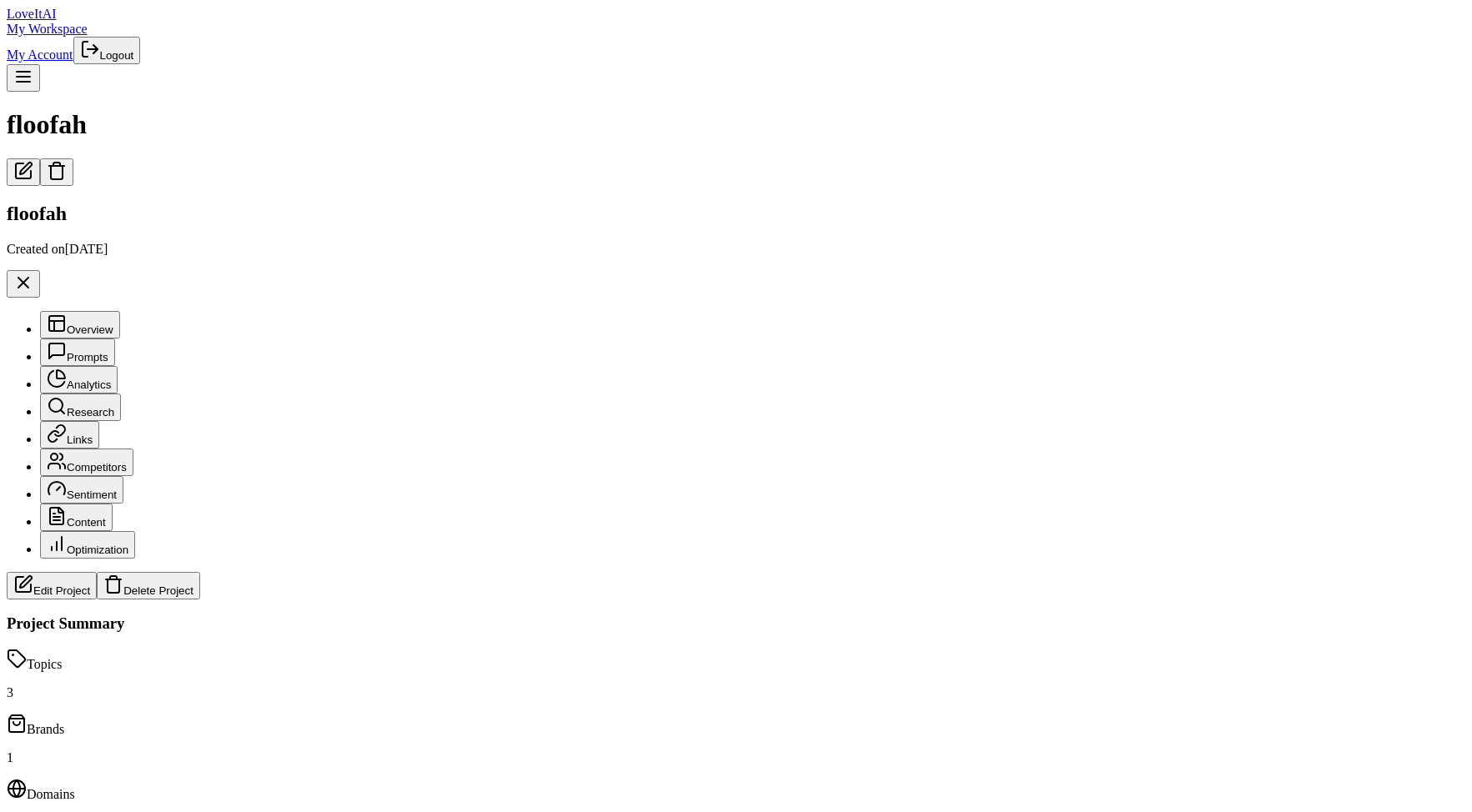 click on "My Account" at bounding box center [40, 54] 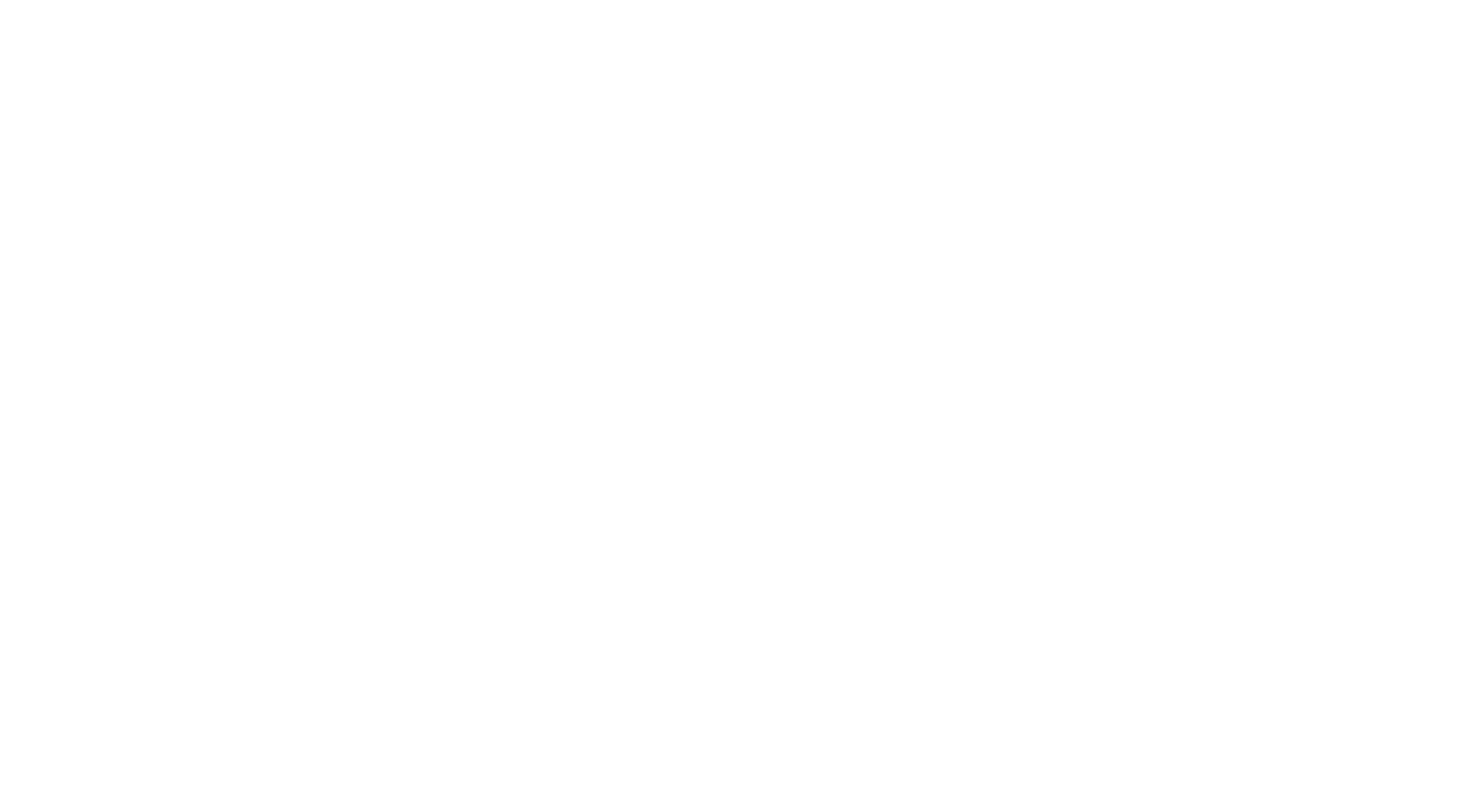 scroll, scrollTop: 0, scrollLeft: 0, axis: both 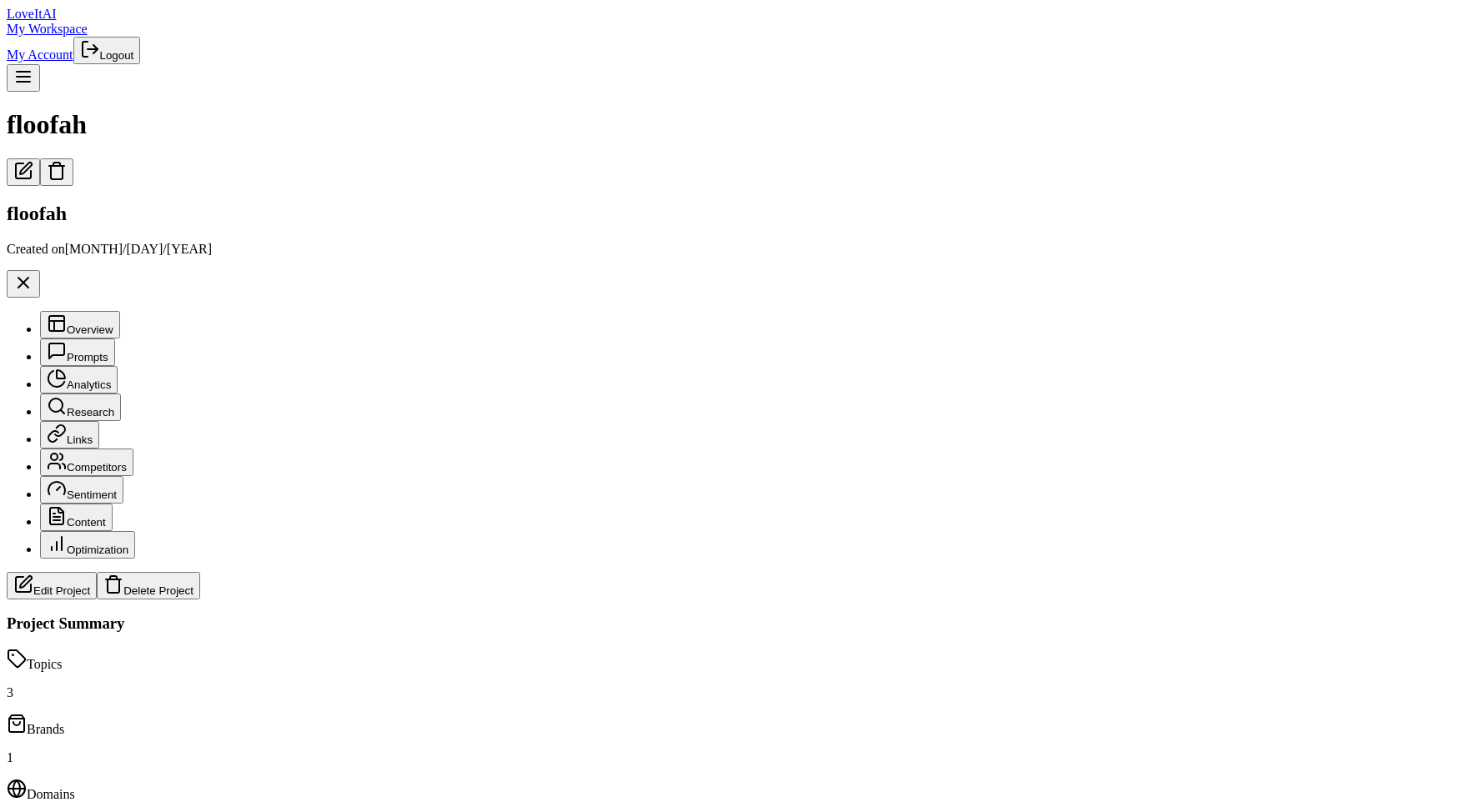 click on "Edit Project" at bounding box center (52, 585) 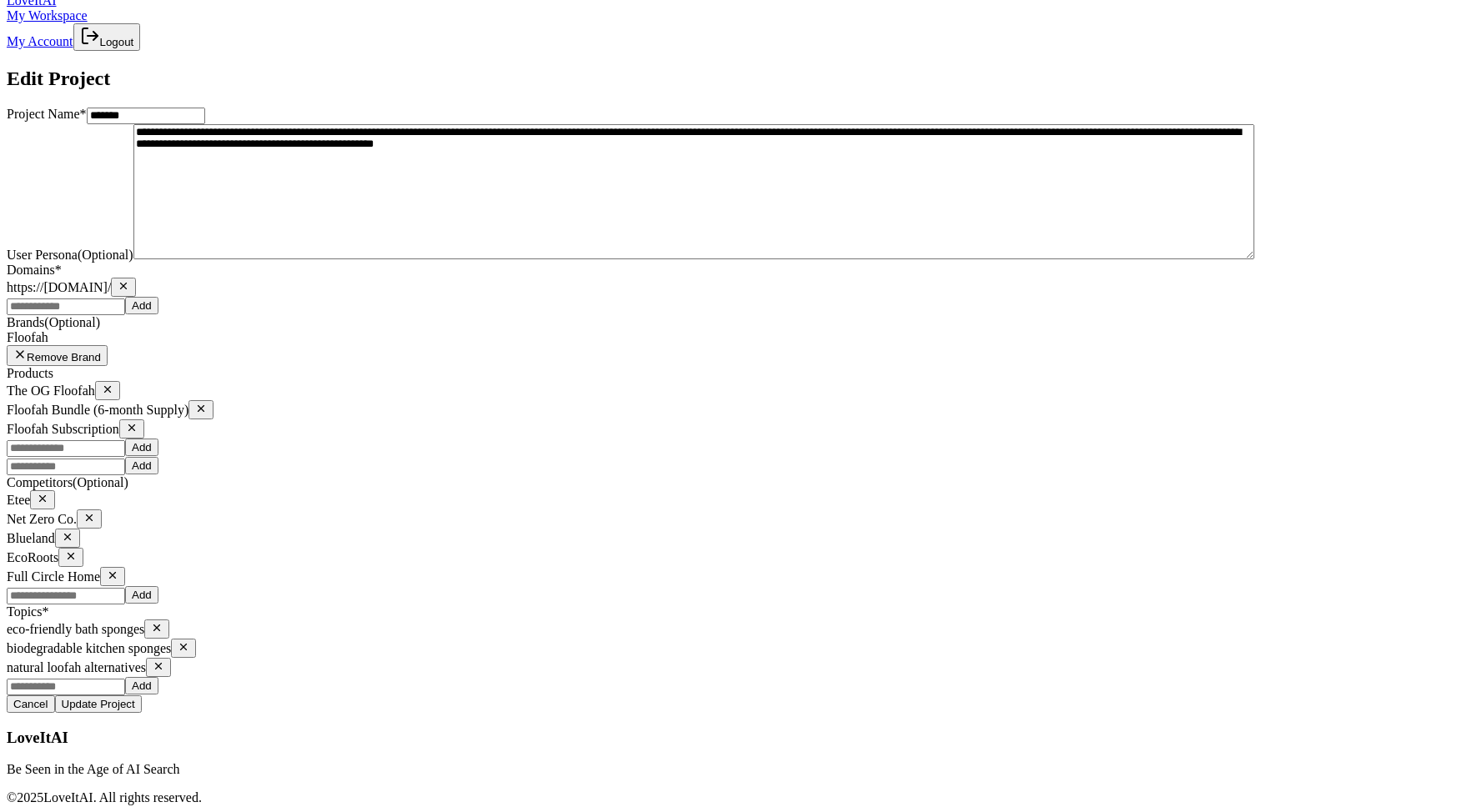 scroll, scrollTop: 438, scrollLeft: 0, axis: vertical 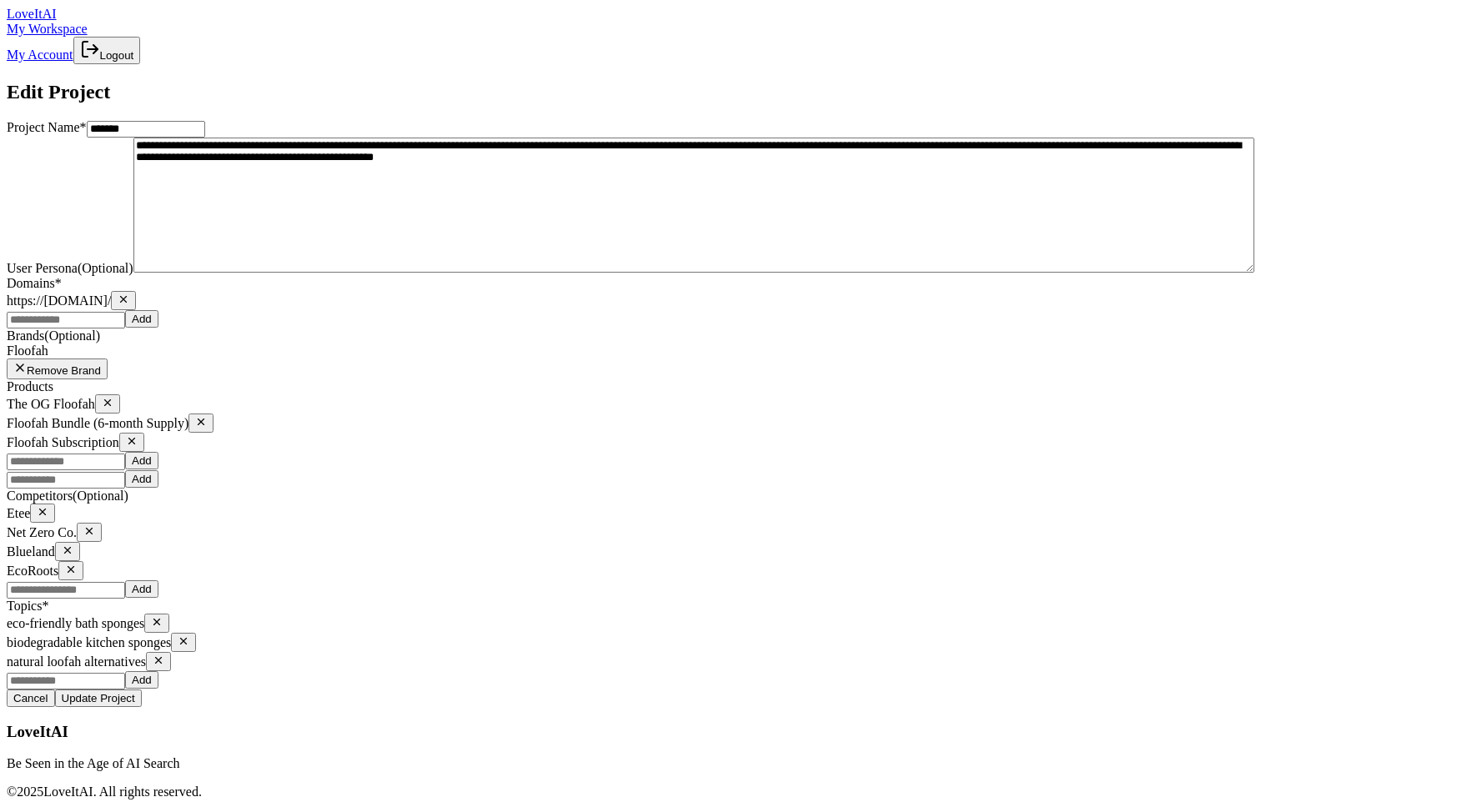 click on "Update Project" at bounding box center (98, 698) 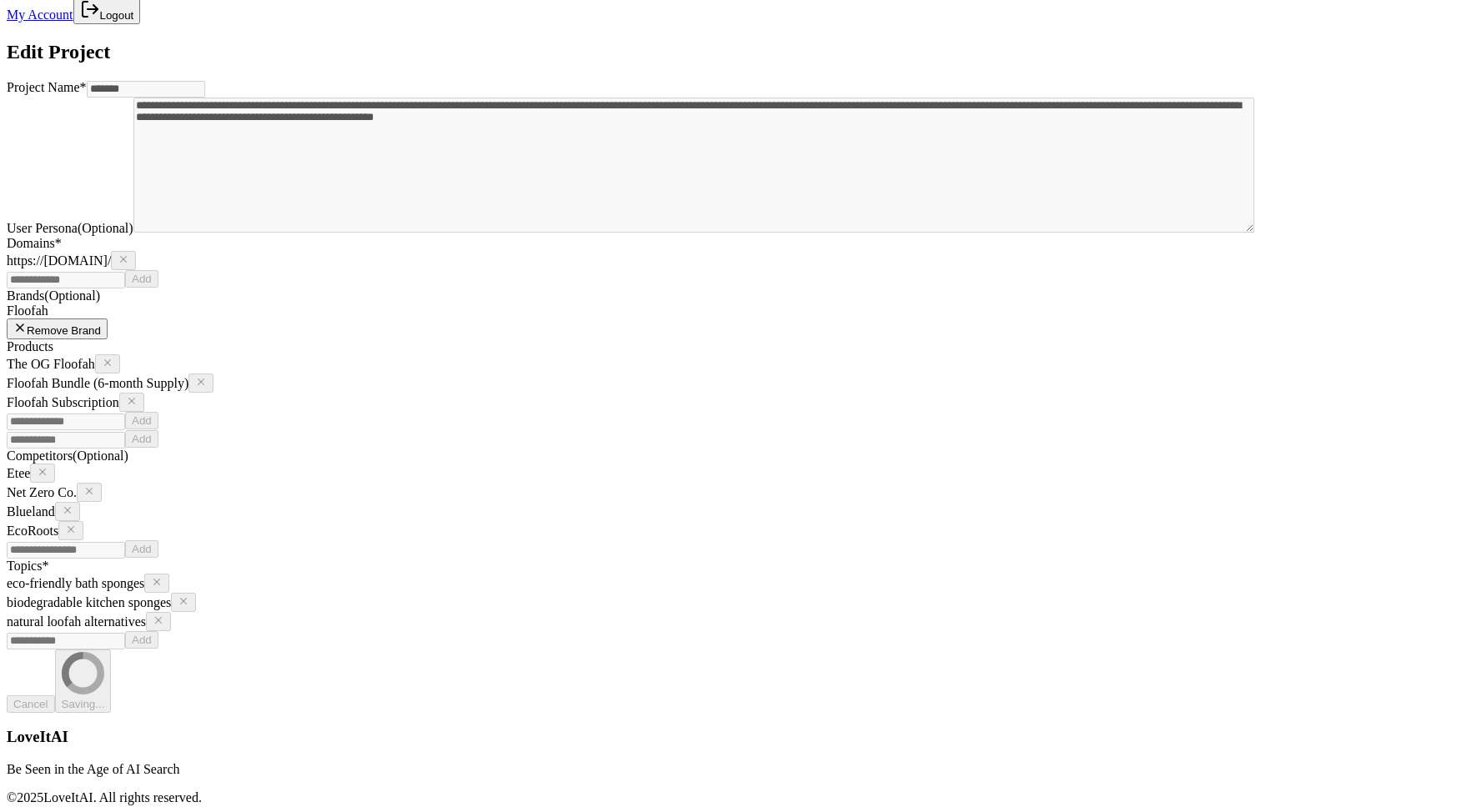 scroll, scrollTop: 0, scrollLeft: 0, axis: both 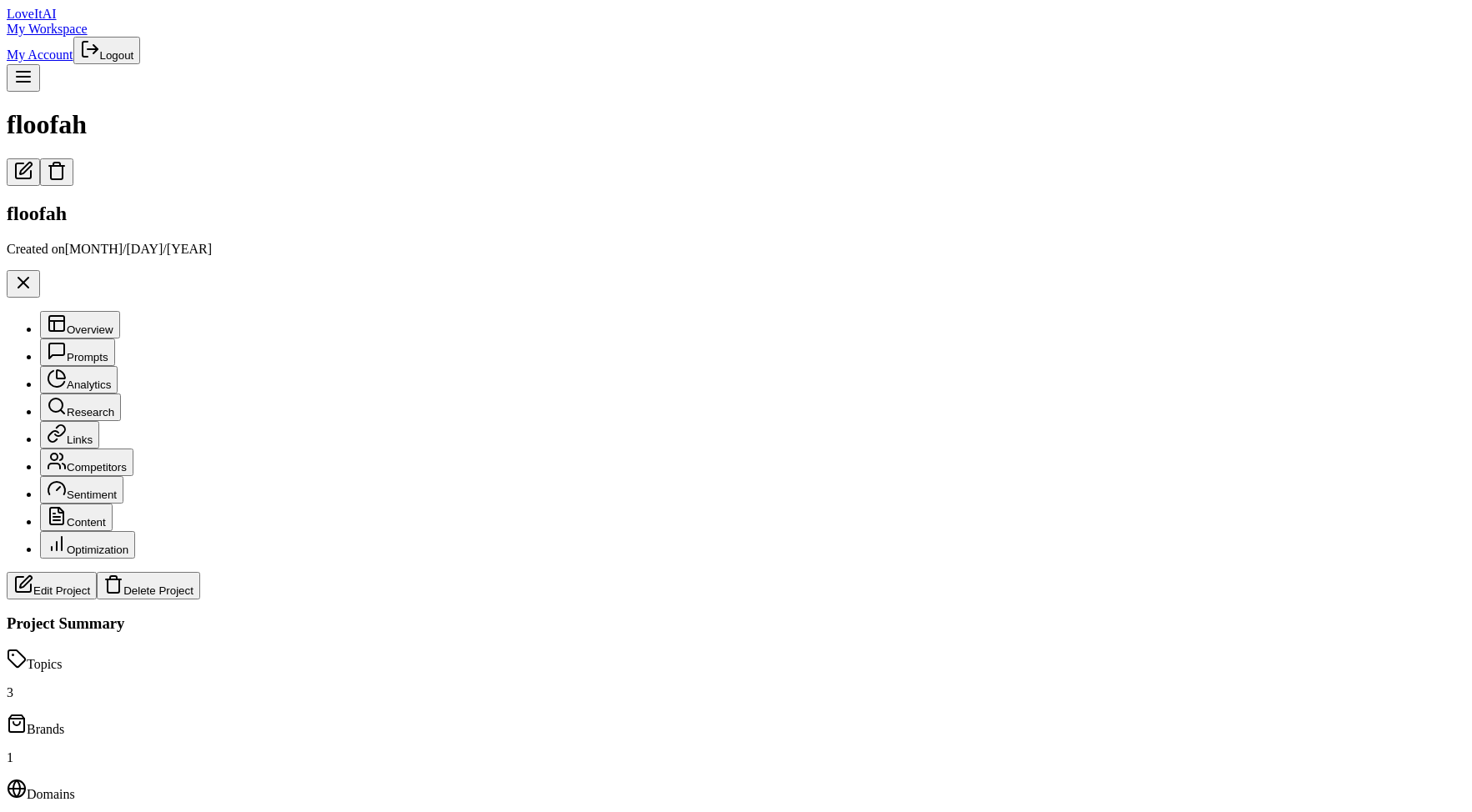 click on "Edit Project" at bounding box center (52, 585) 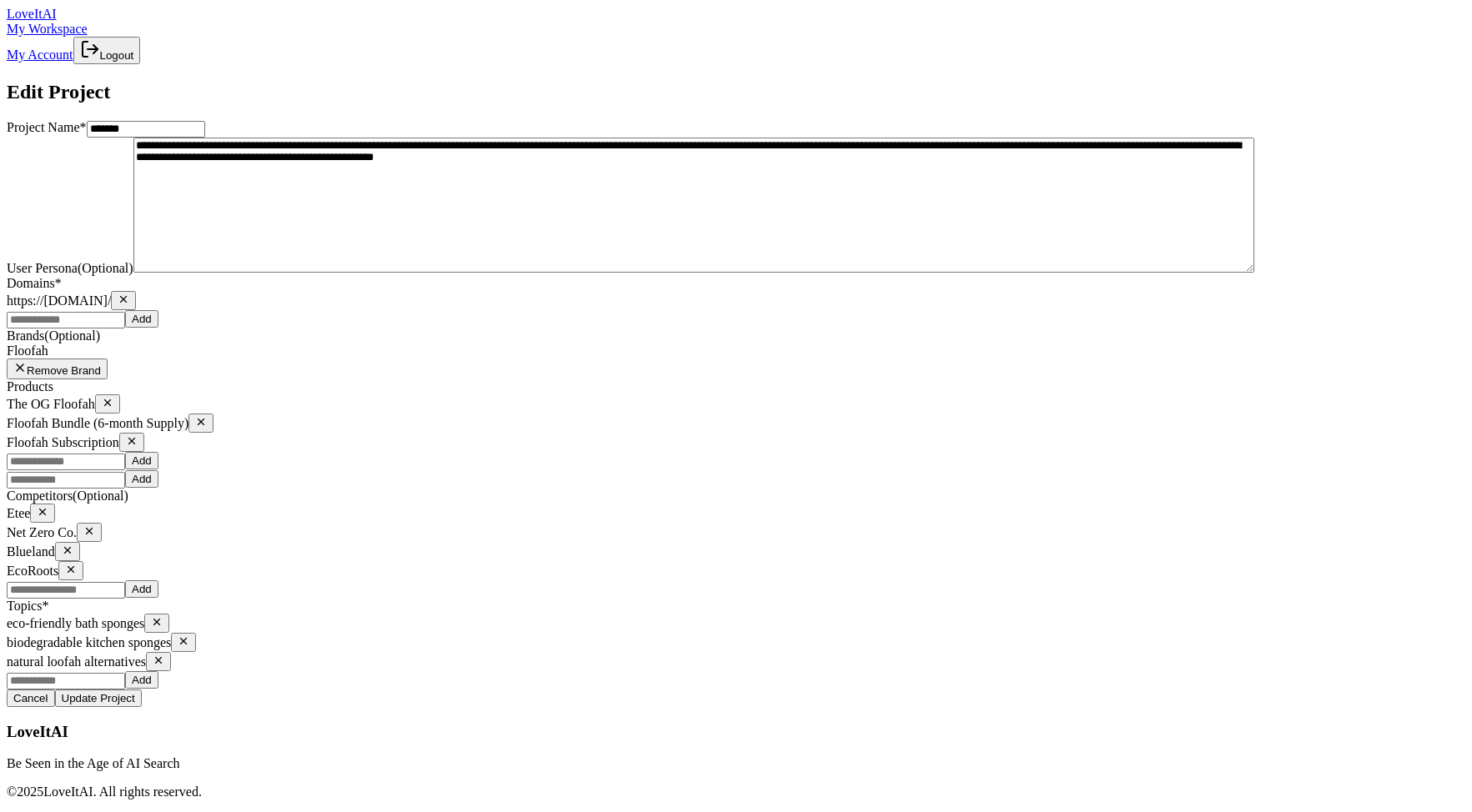 scroll, scrollTop: 438, scrollLeft: 0, axis: vertical 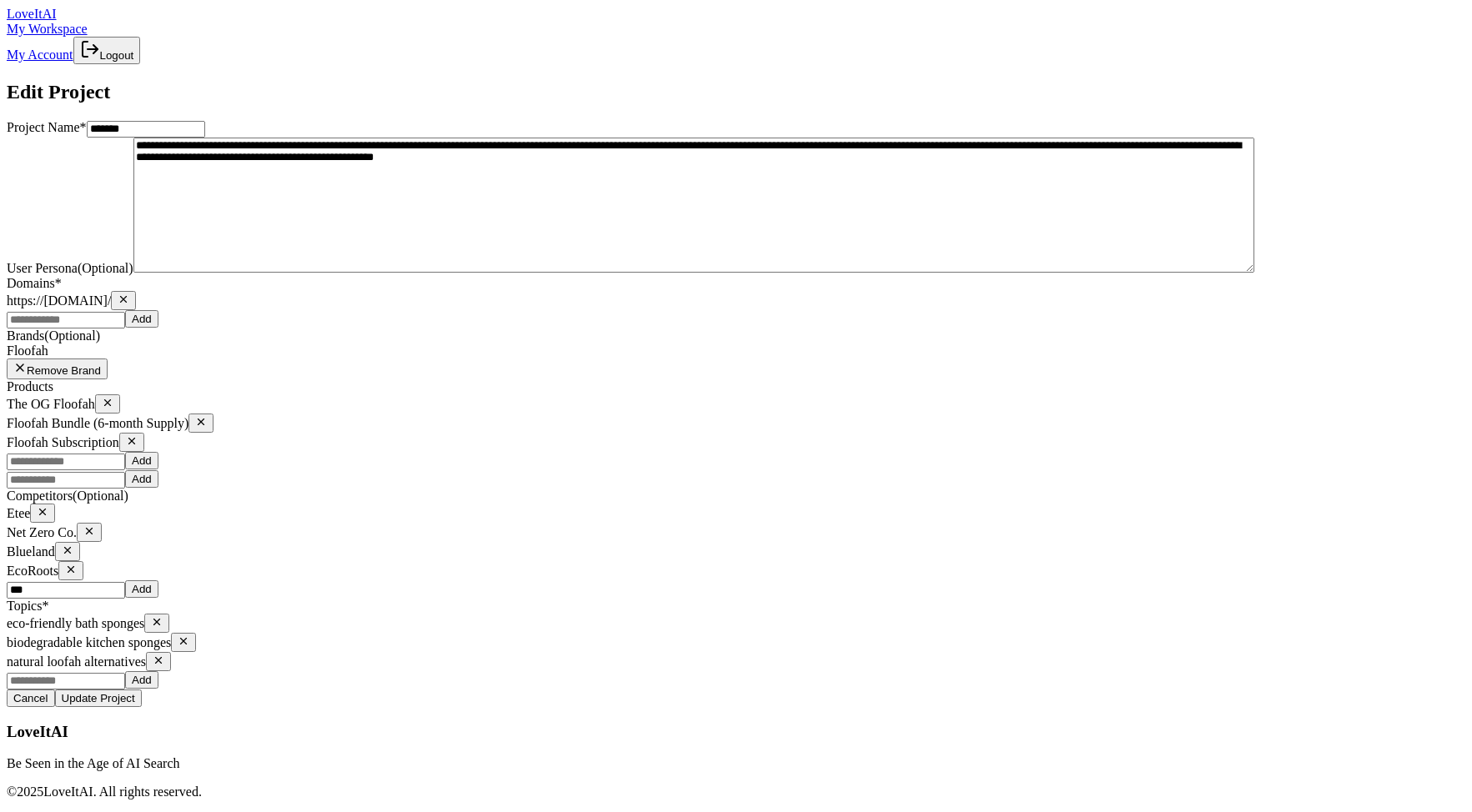 type on "****" 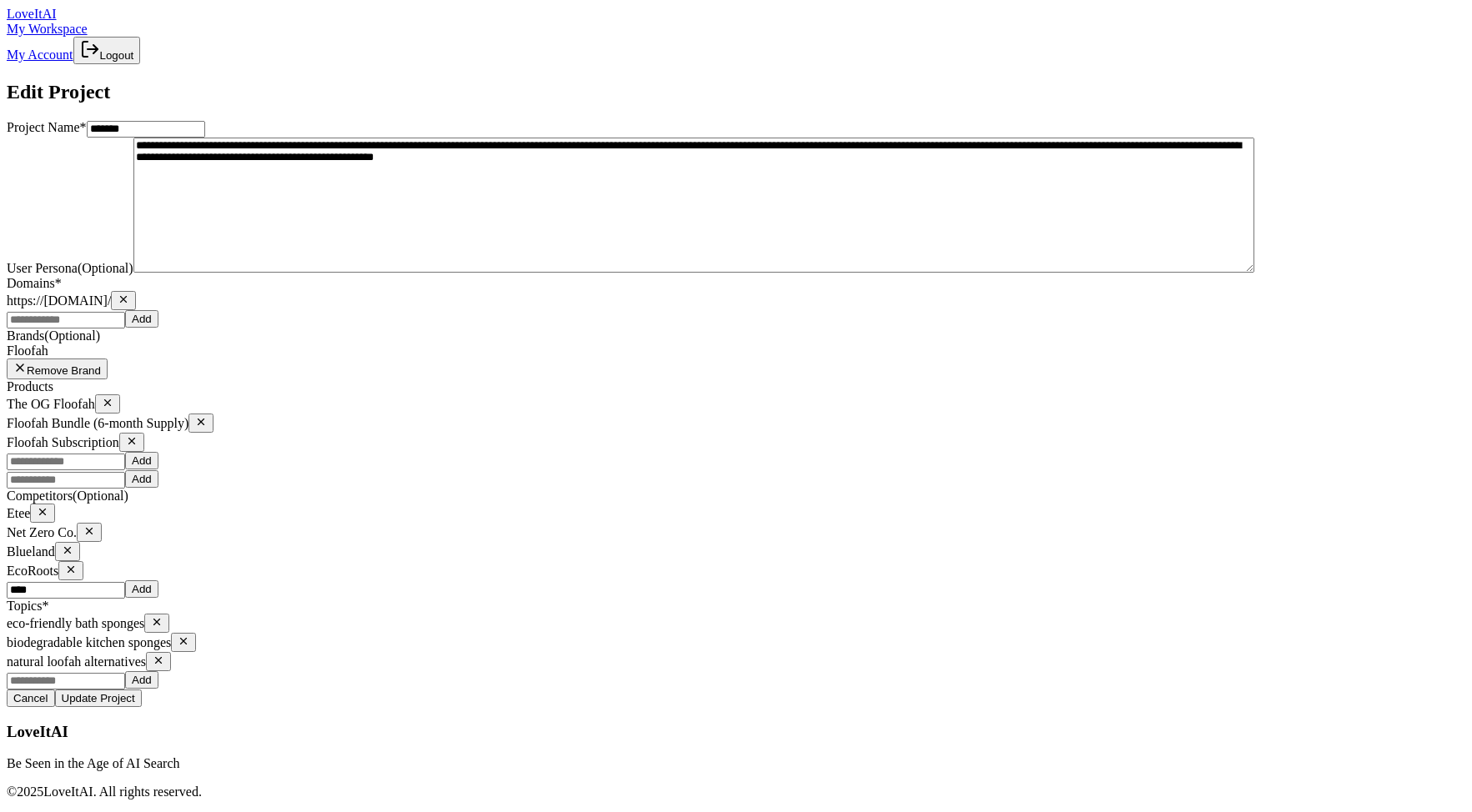 type 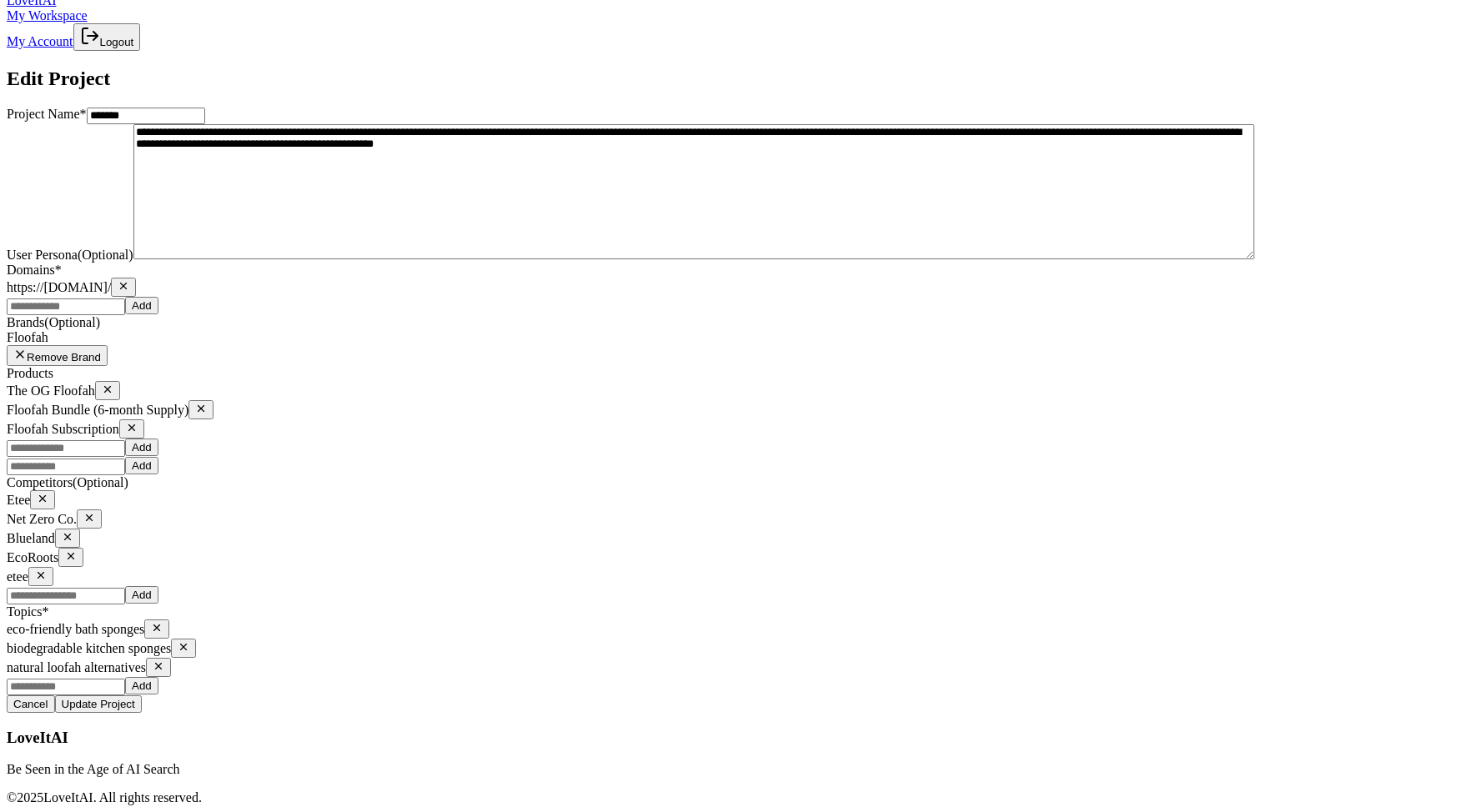 click on "Update Project" at bounding box center [98, 704] 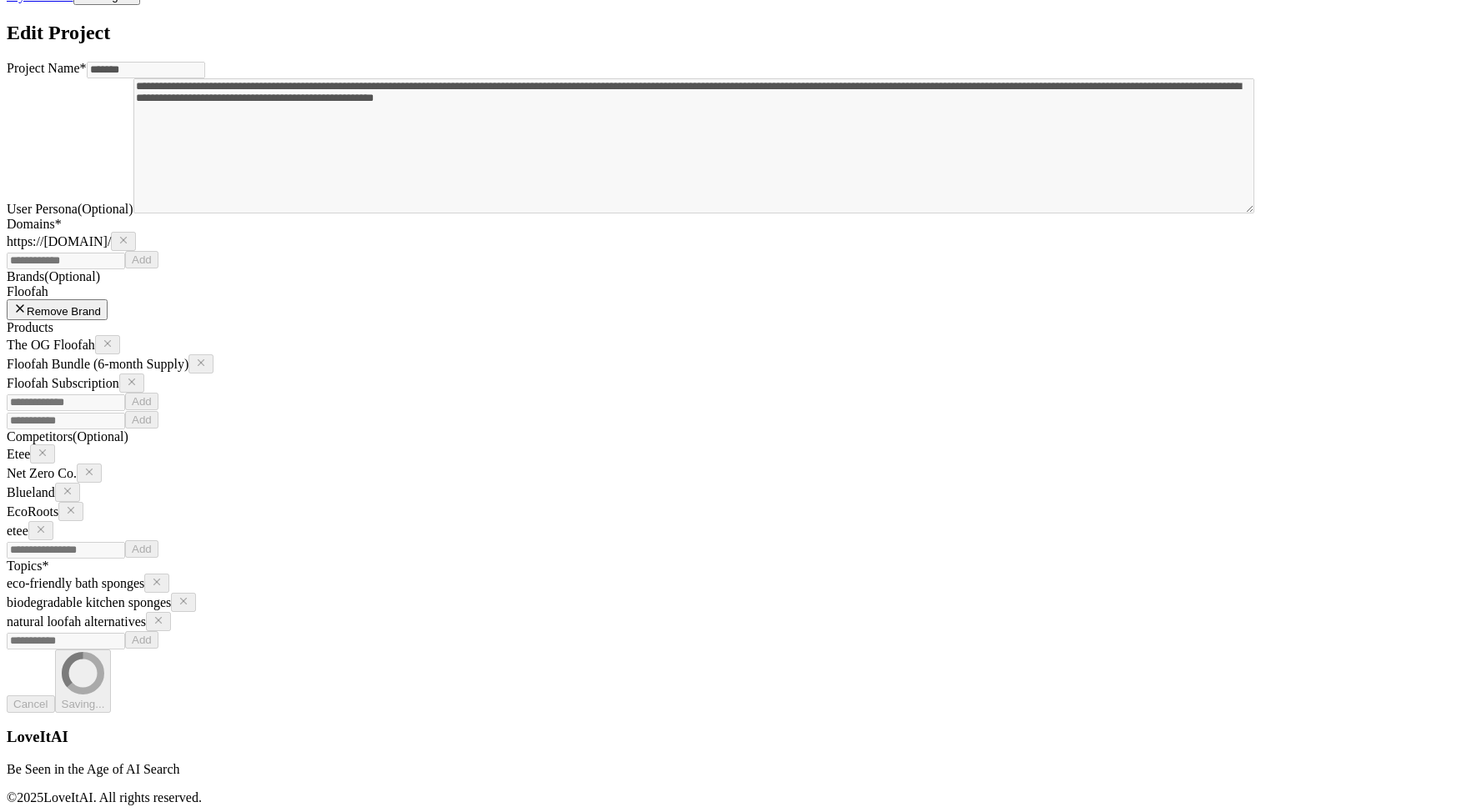 scroll, scrollTop: 0, scrollLeft: 0, axis: both 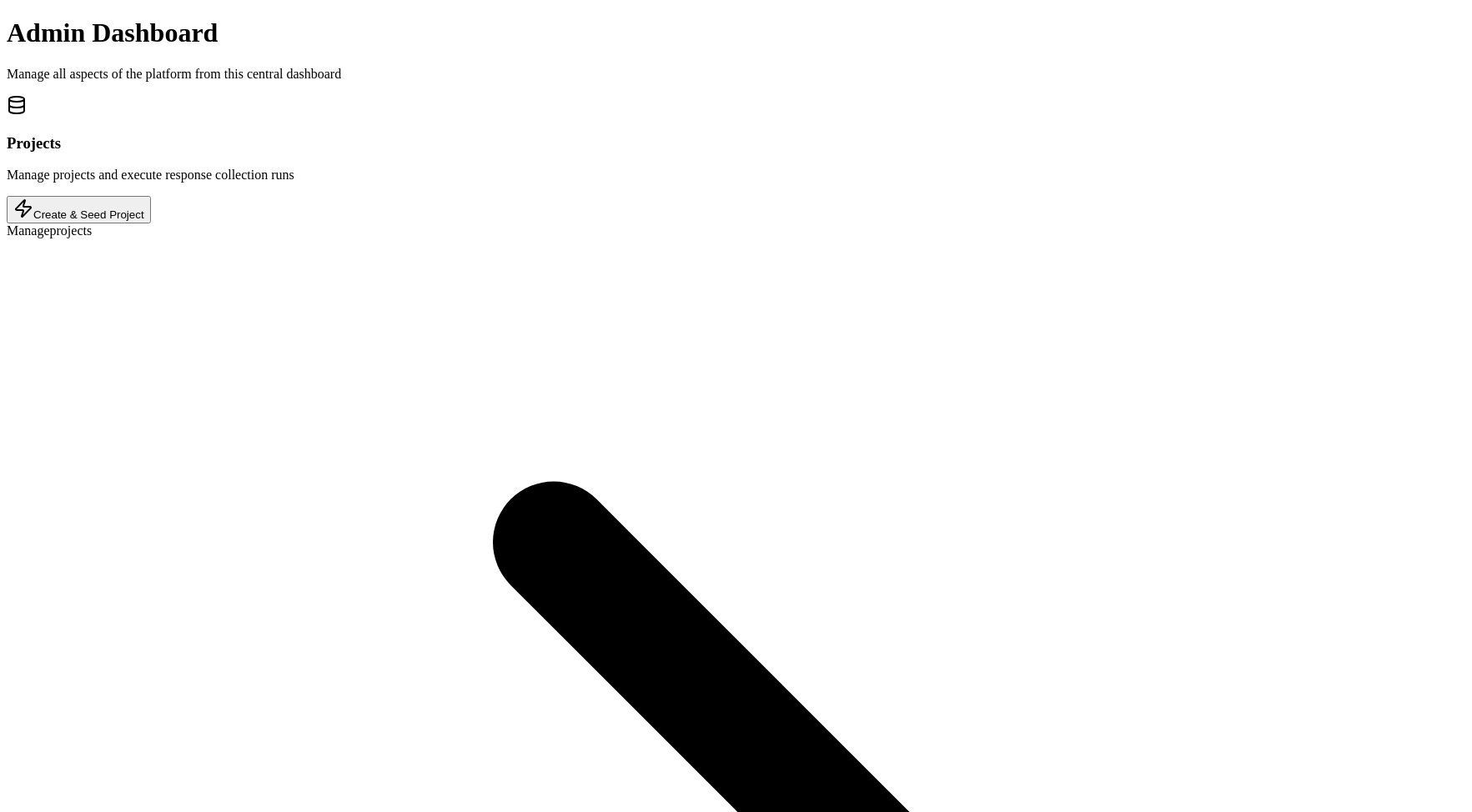 click on "Users Manage user accounts and permissions" at bounding box center (736, 3321) 